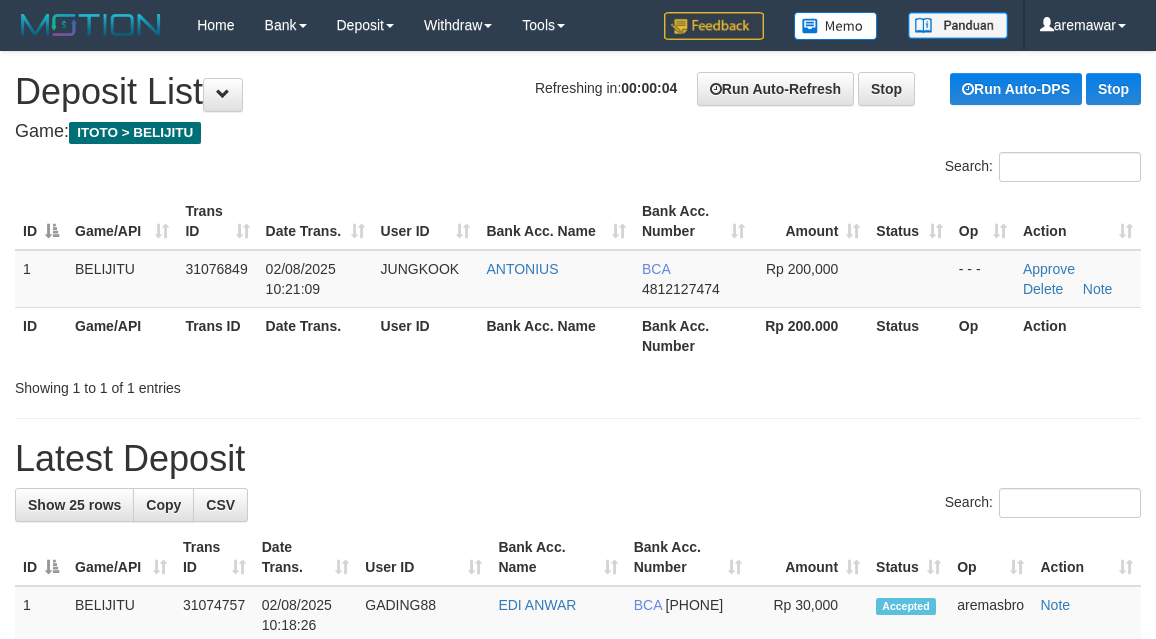 scroll, scrollTop: 0, scrollLeft: 0, axis: both 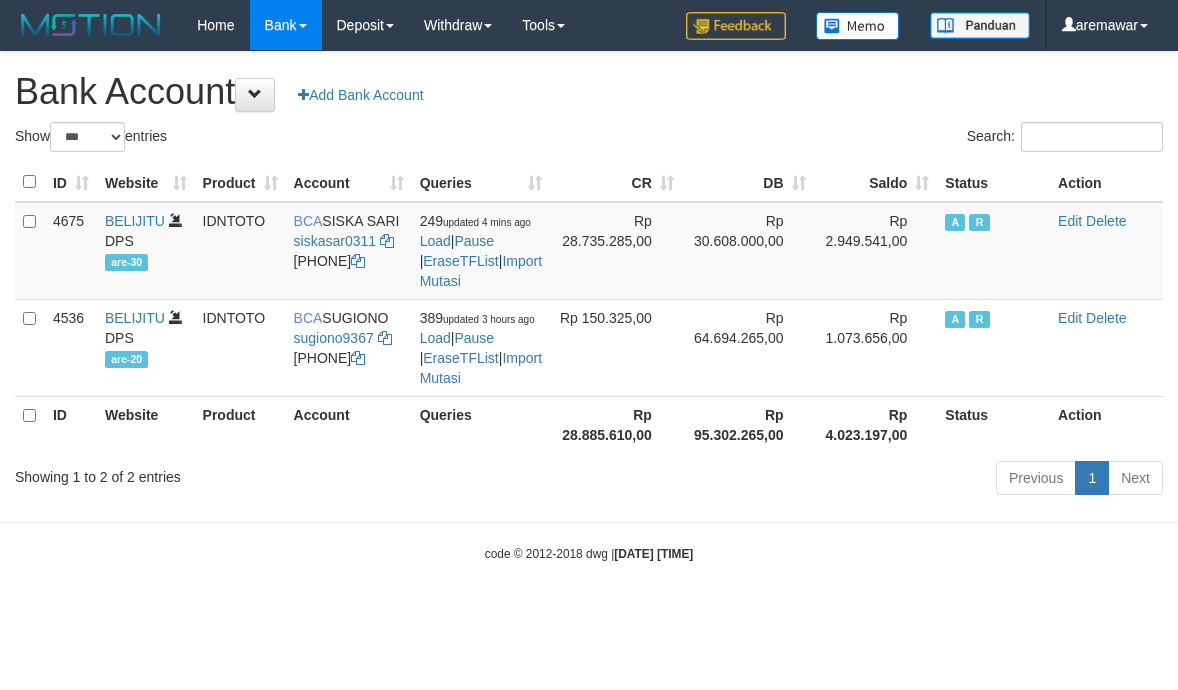 select on "***" 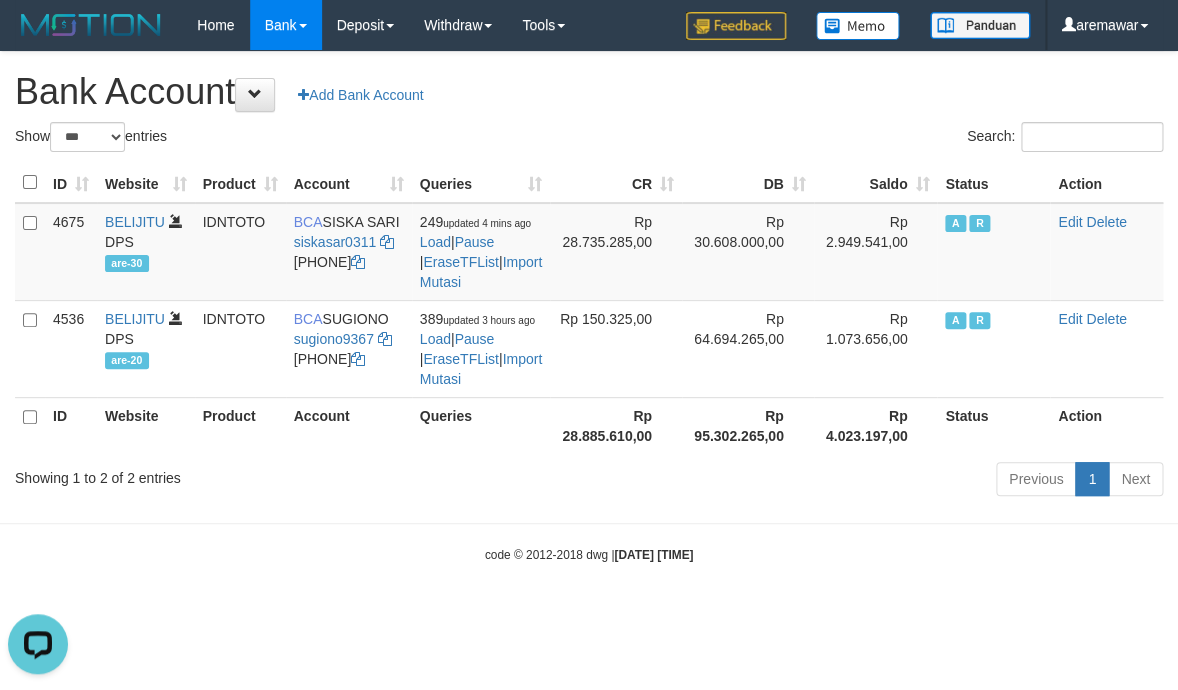 scroll, scrollTop: 0, scrollLeft: 0, axis: both 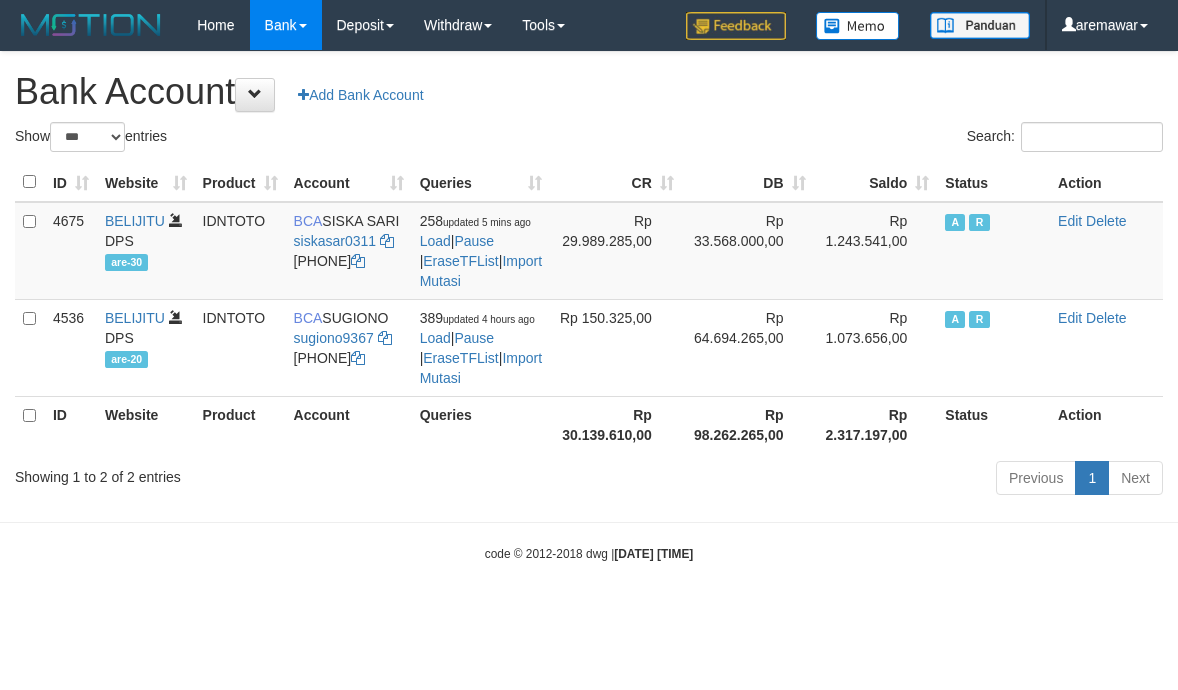 select on "***" 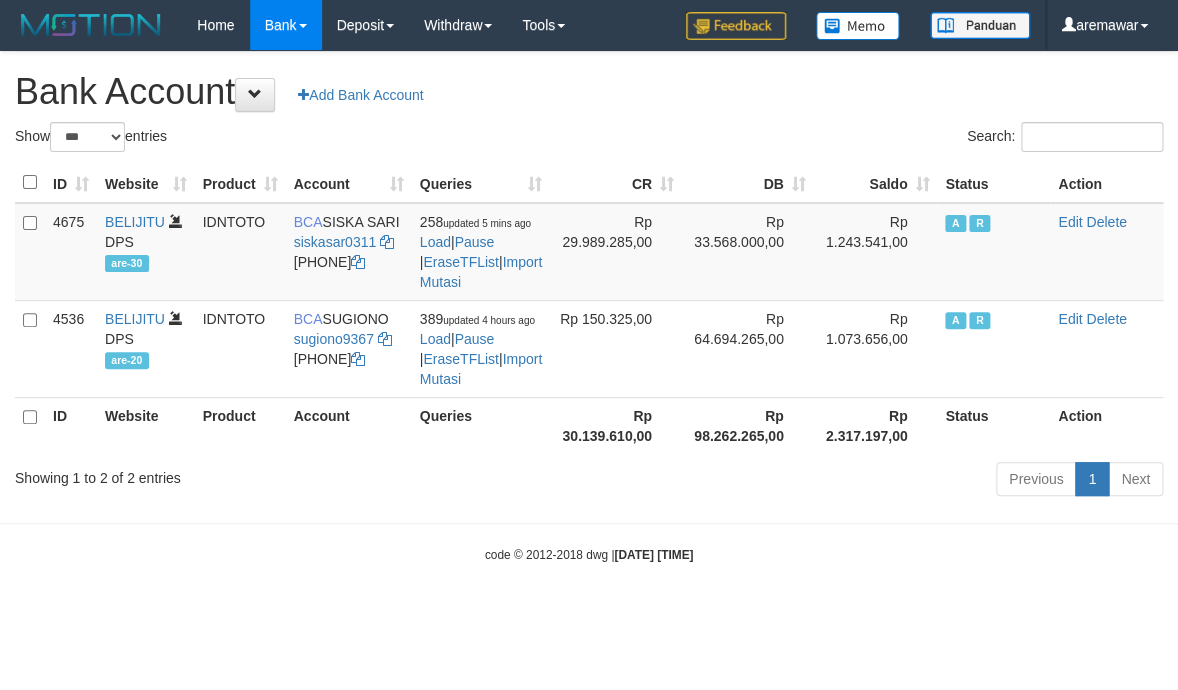 scroll, scrollTop: 0, scrollLeft: 0, axis: both 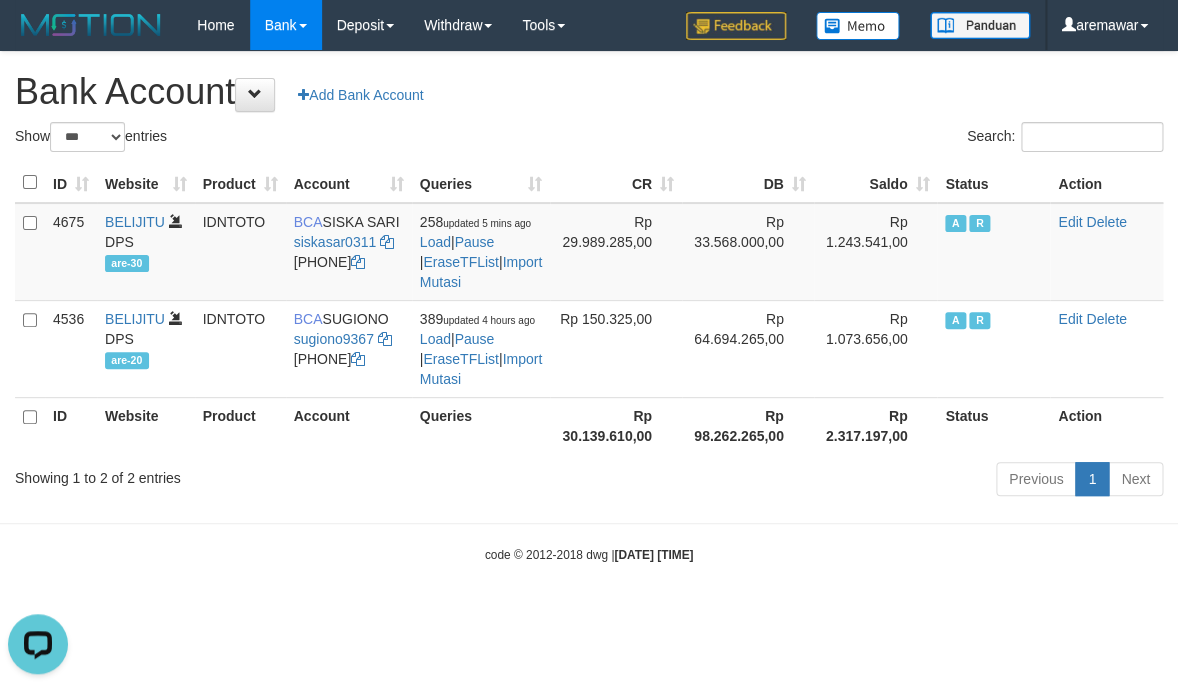 click on "Bank Account
Add Bank Account" at bounding box center [589, 92] 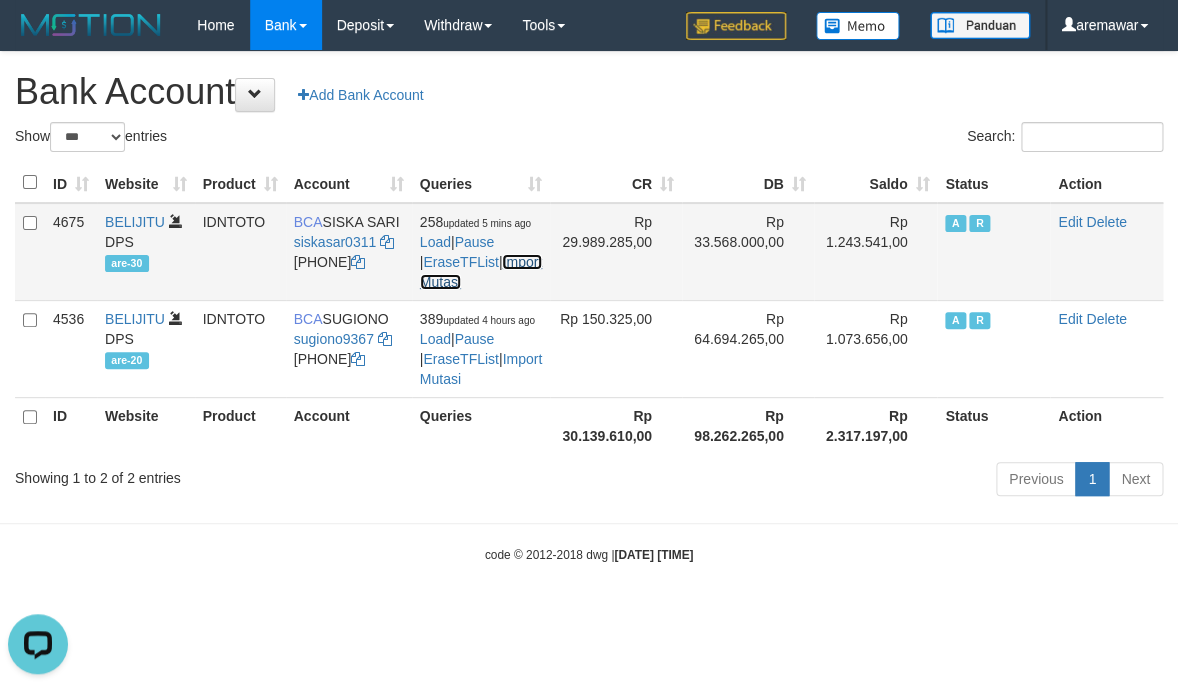 click on "Import Mutasi" at bounding box center [481, 272] 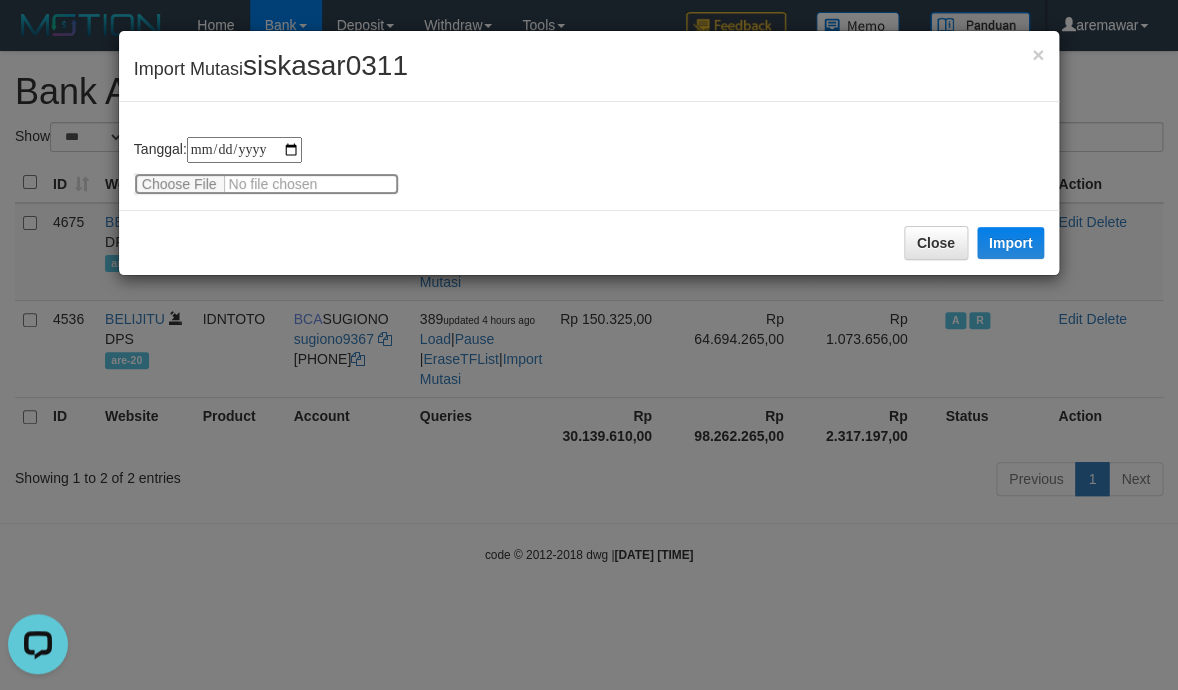 click at bounding box center [266, 184] 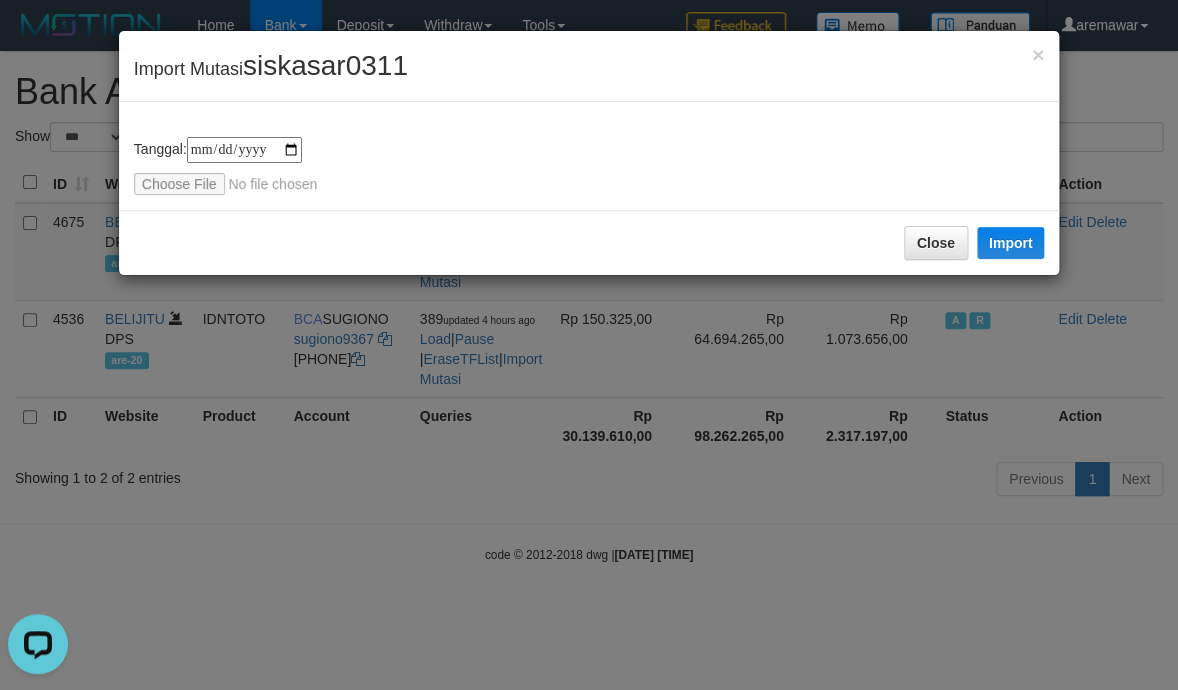 type on "**********" 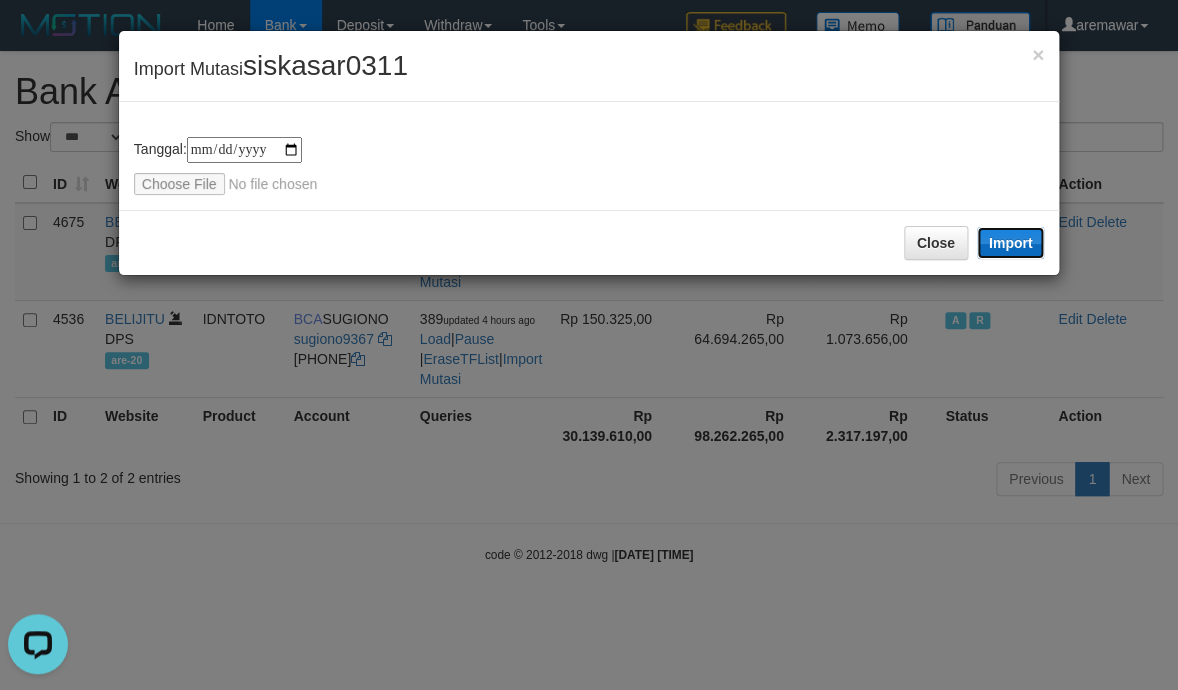 click on "Import" at bounding box center (1011, 243) 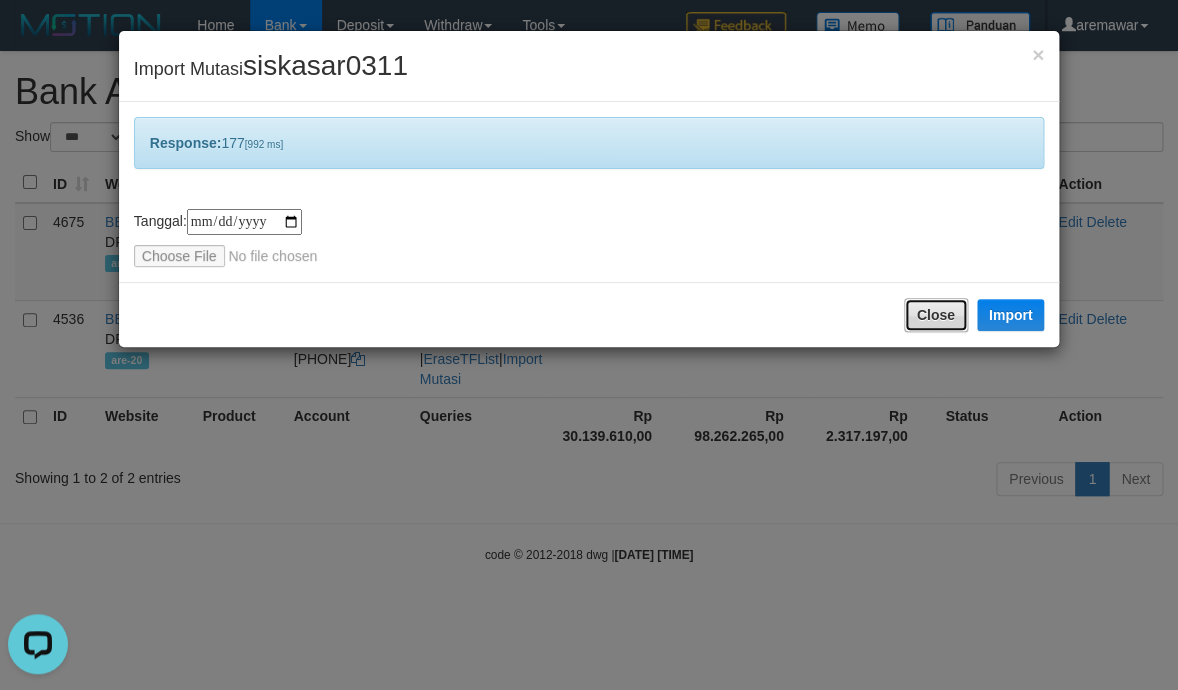 click on "Close" at bounding box center (936, 315) 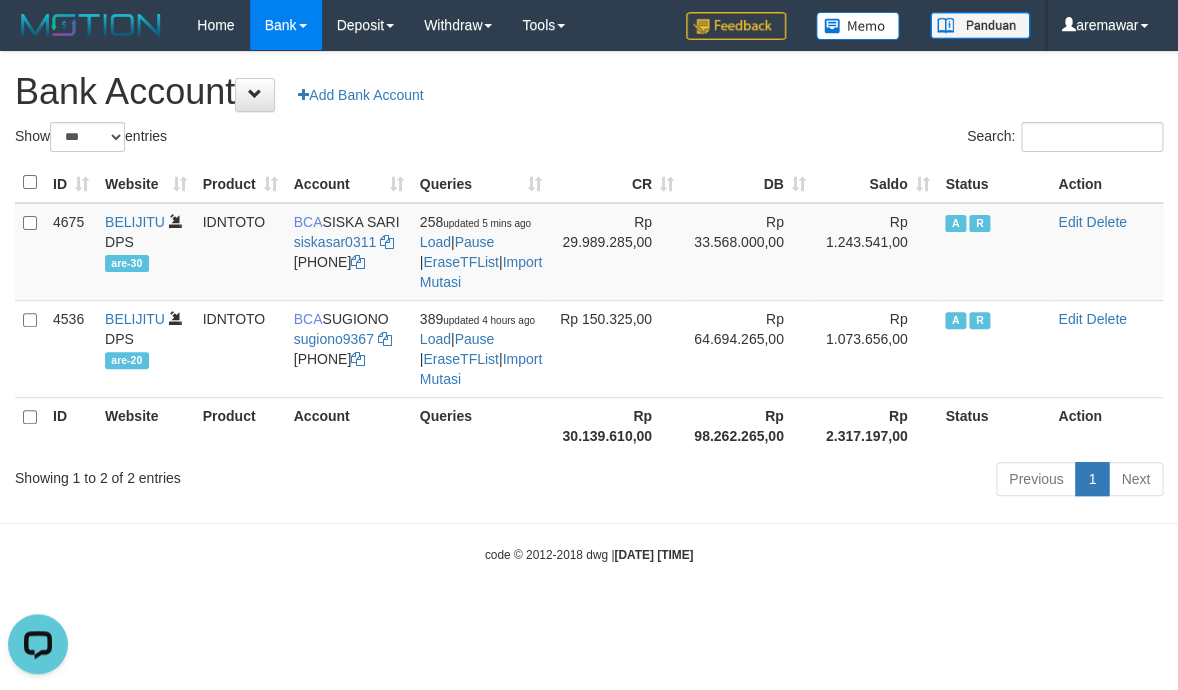 click on "Bank Account
Add Bank Account" at bounding box center [589, 92] 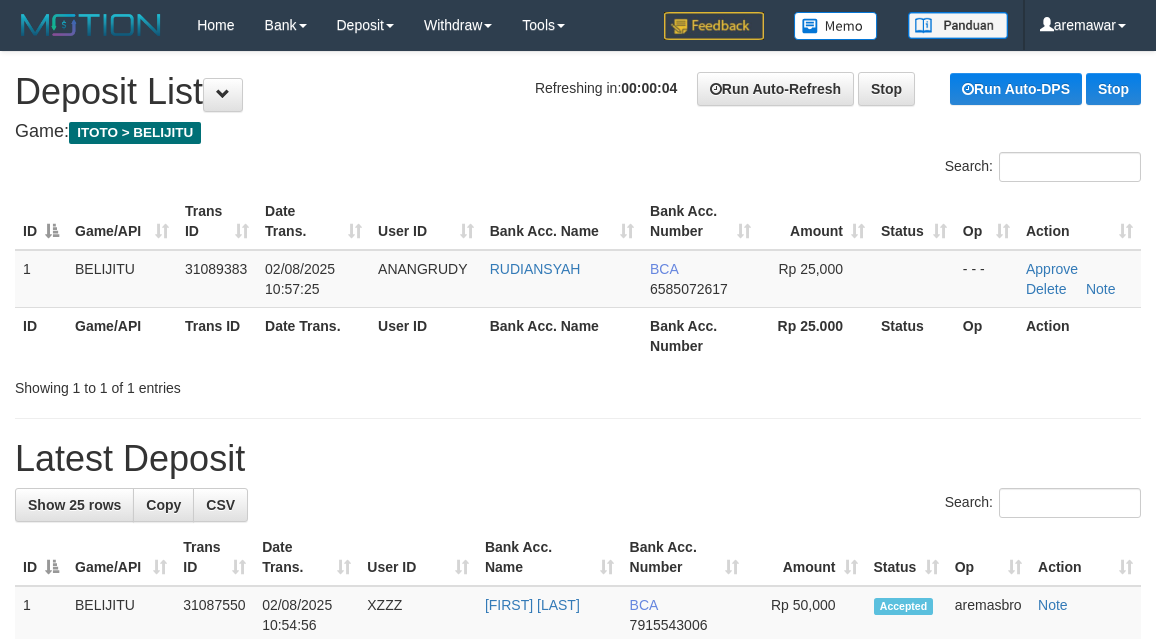 scroll, scrollTop: 0, scrollLeft: 0, axis: both 